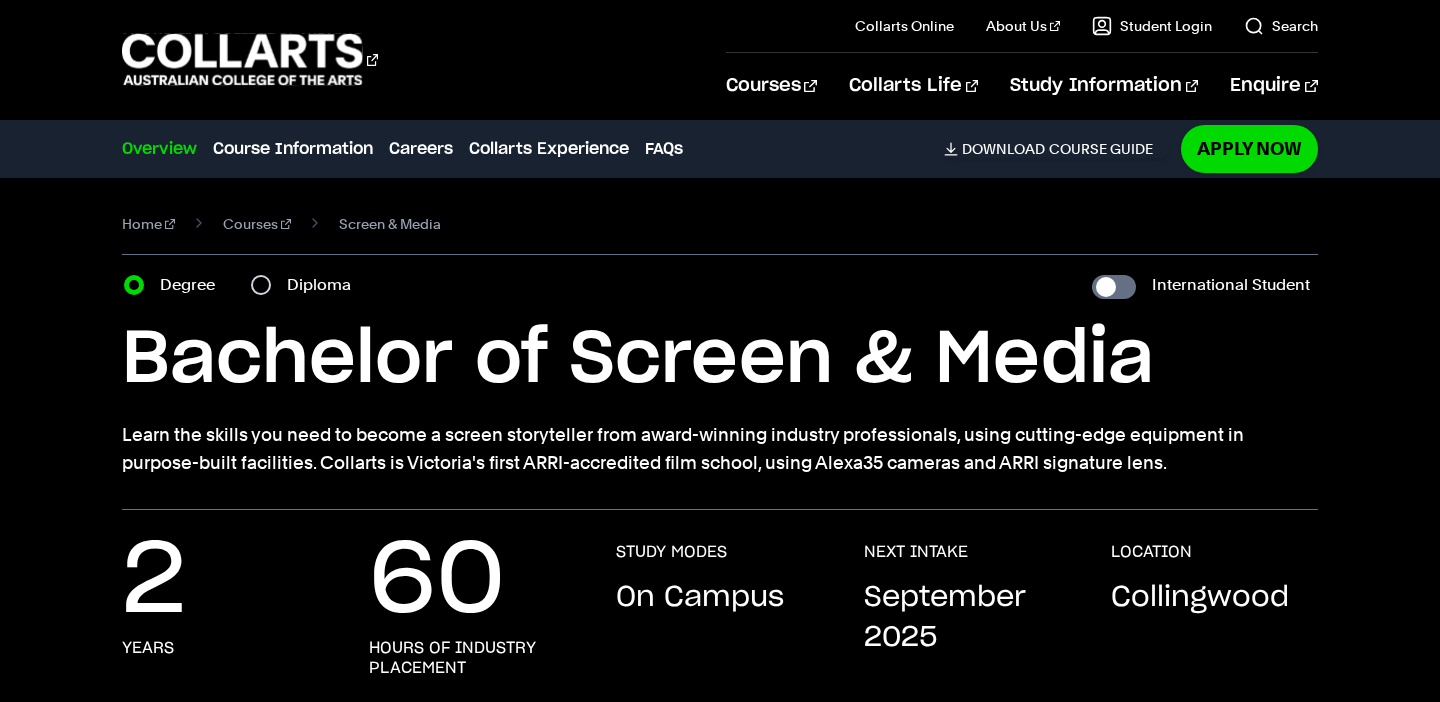 scroll, scrollTop: 0, scrollLeft: 0, axis: both 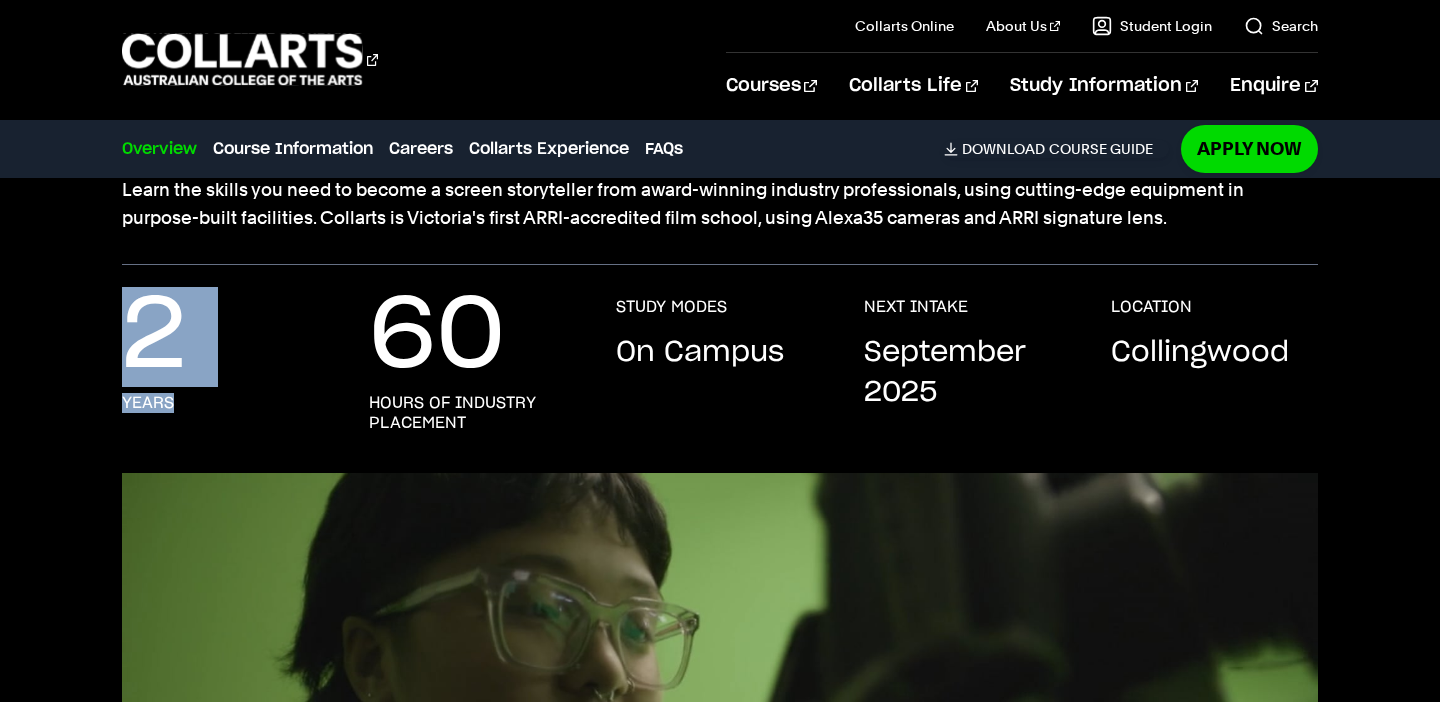 drag, startPoint x: 106, startPoint y: 332, endPoint x: 197, endPoint y: 418, distance: 125.207825 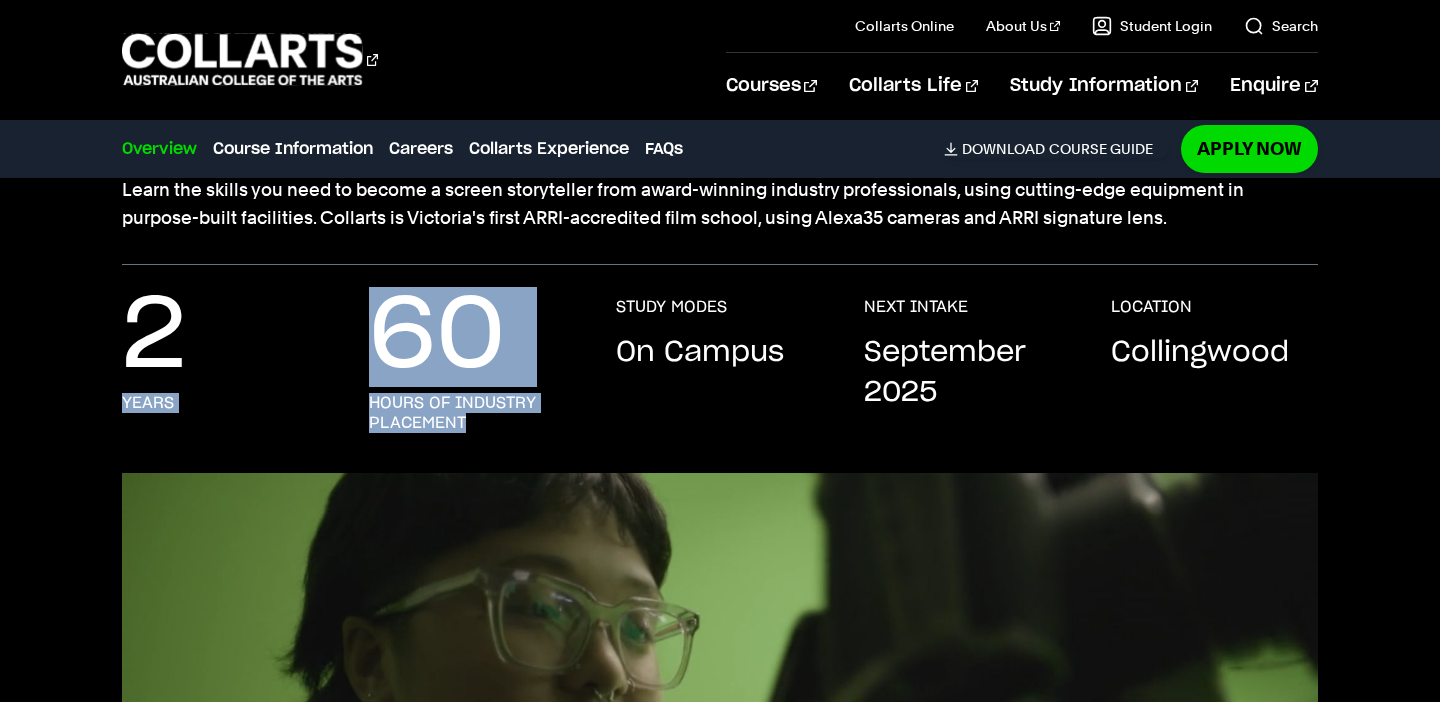 drag, startPoint x: 342, startPoint y: 333, endPoint x: 494, endPoint y: 426, distance: 178.19371 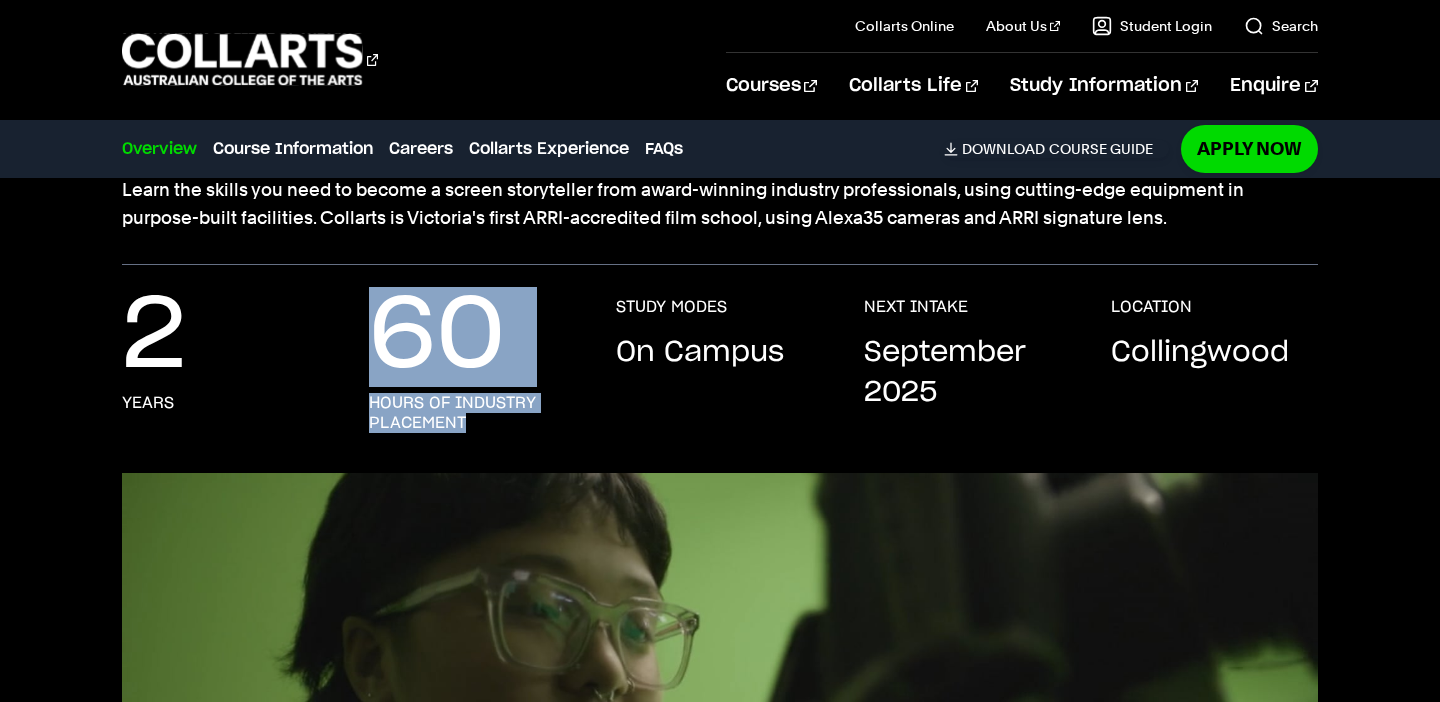 drag, startPoint x: 466, startPoint y: 424, endPoint x: 389, endPoint y: 329, distance: 122.28655 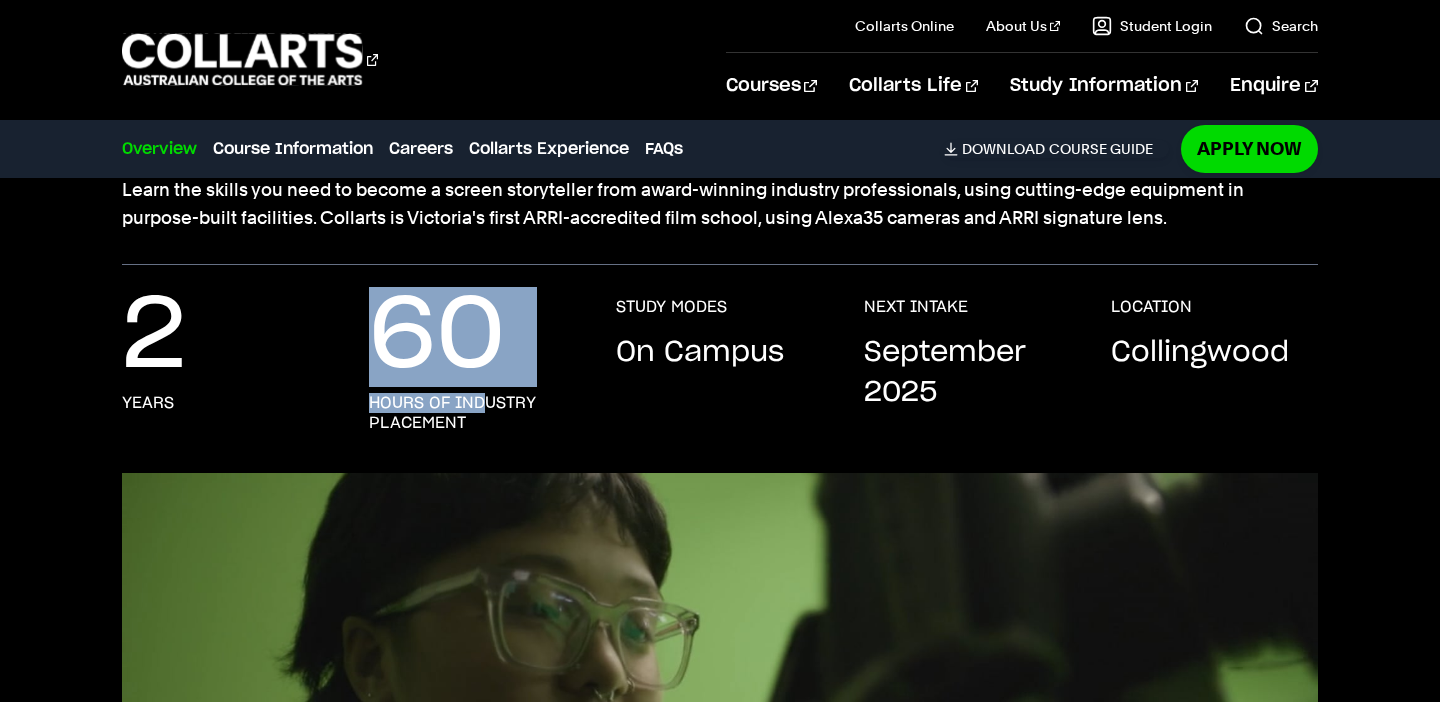 drag, startPoint x: 387, startPoint y: 321, endPoint x: 483, endPoint y: 420, distance: 137.90215 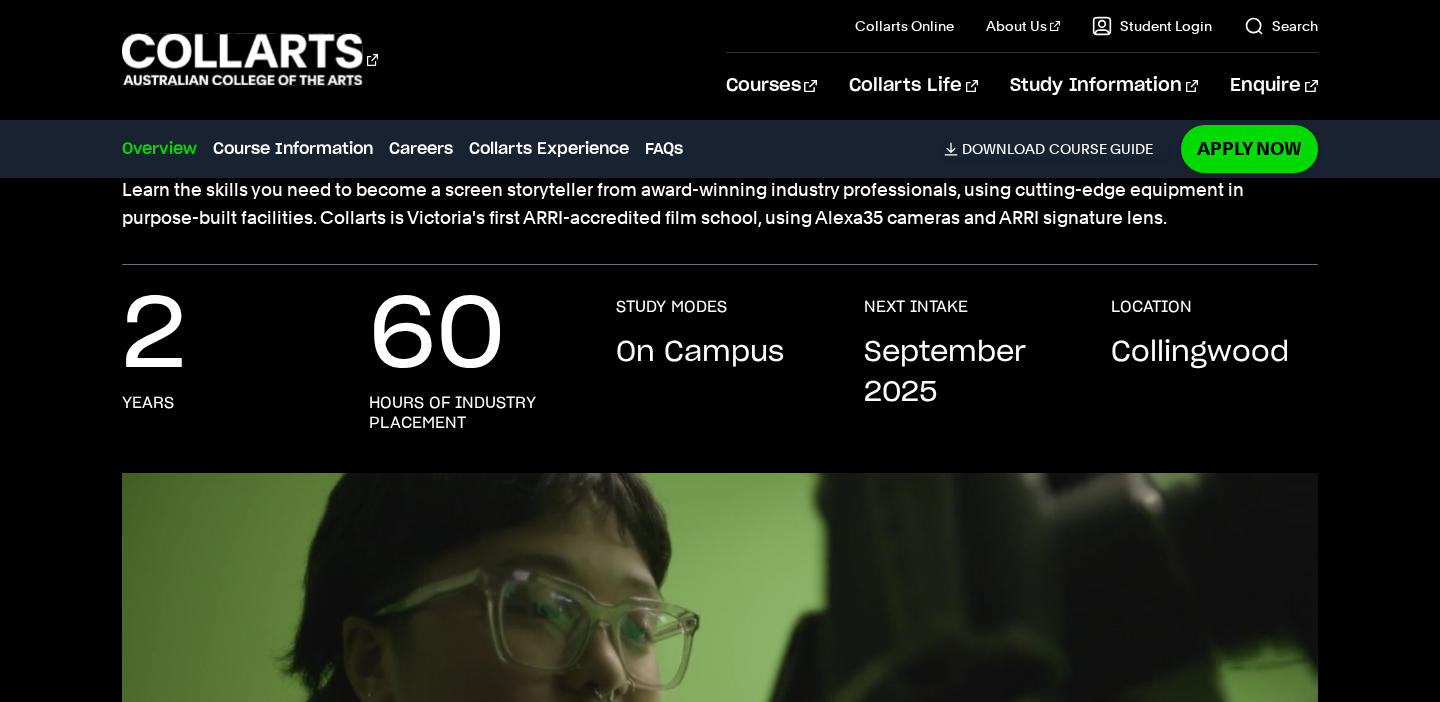 click on "hours of industry placement" at bounding box center (472, 413) 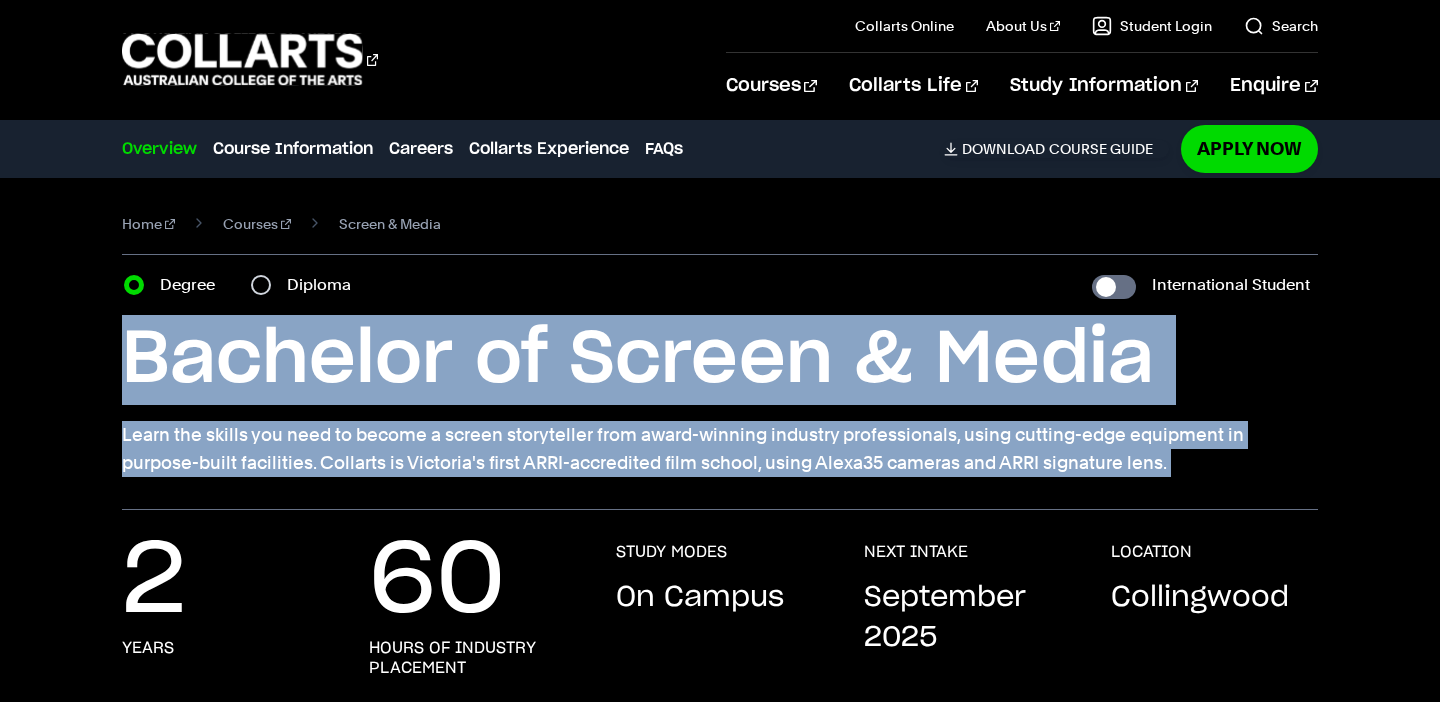 drag, startPoint x: 121, startPoint y: 349, endPoint x: 220, endPoint y: 537, distance: 212.47353 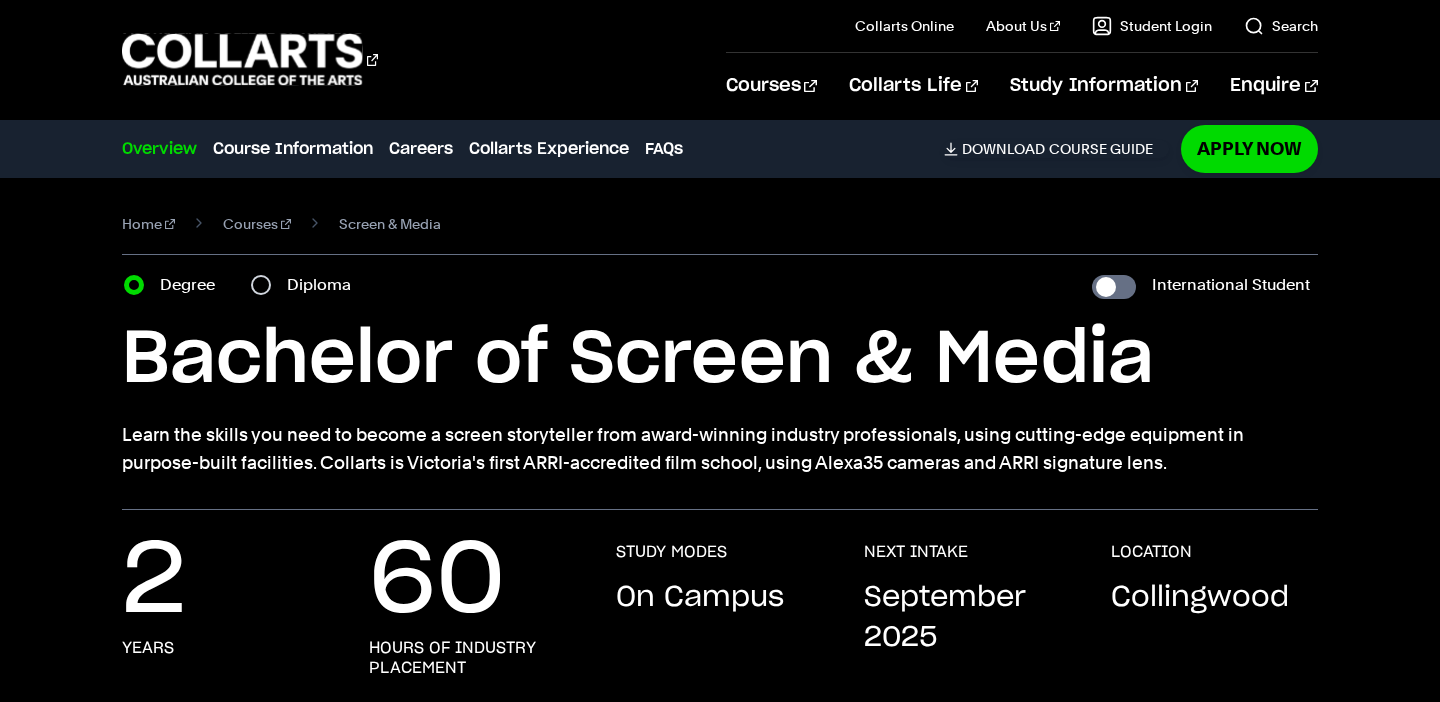 drag, startPoint x: 167, startPoint y: 493, endPoint x: 117, endPoint y: 344, distance: 157.16551 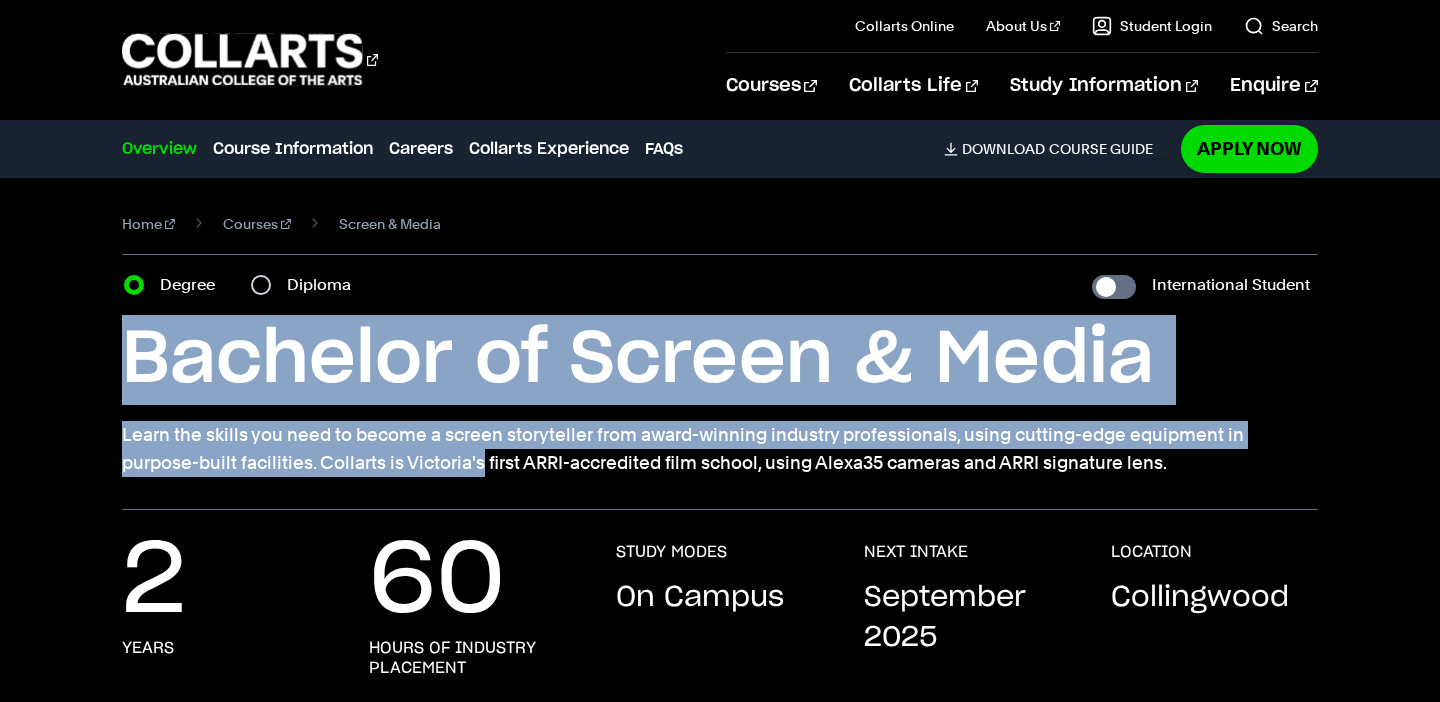 drag, startPoint x: 125, startPoint y: 343, endPoint x: 200, endPoint y: 470, distance: 147.49237 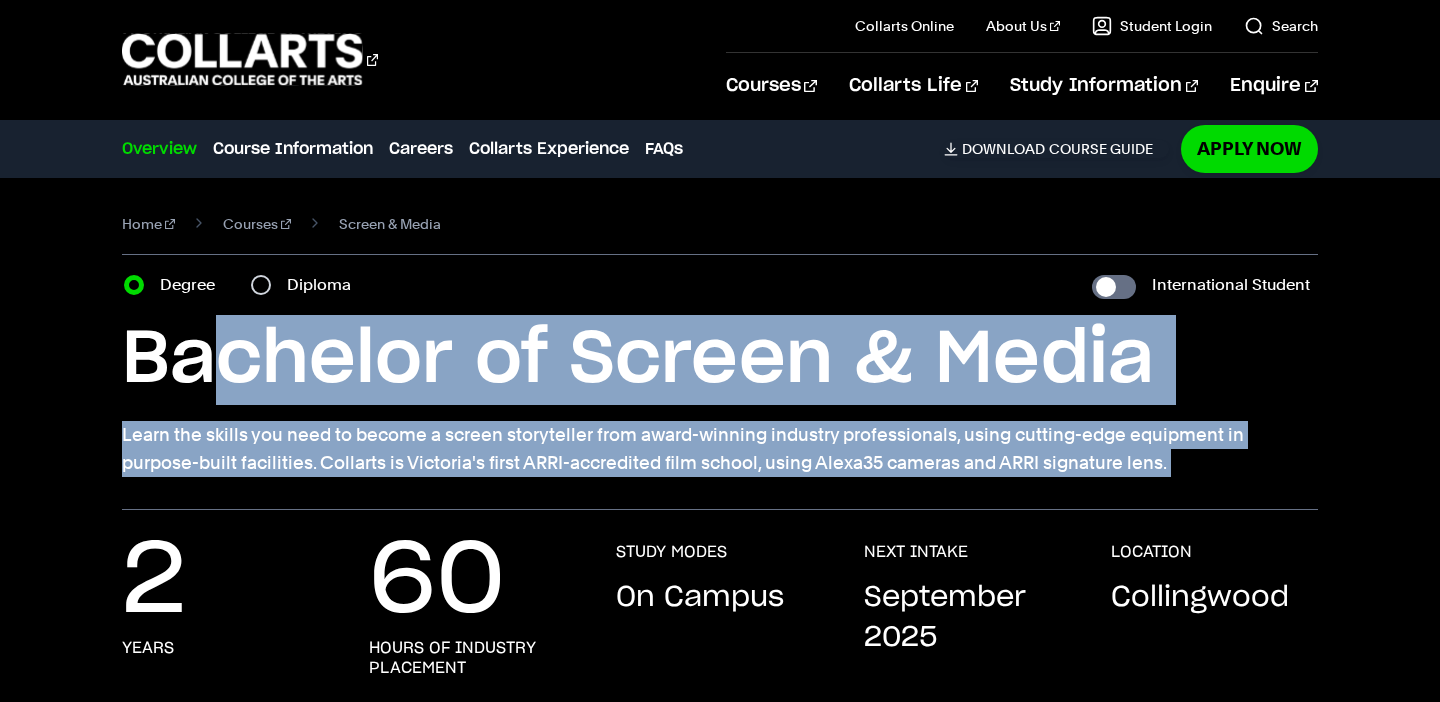drag, startPoint x: 217, startPoint y: 512, endPoint x: 211, endPoint y: 398, distance: 114.15778 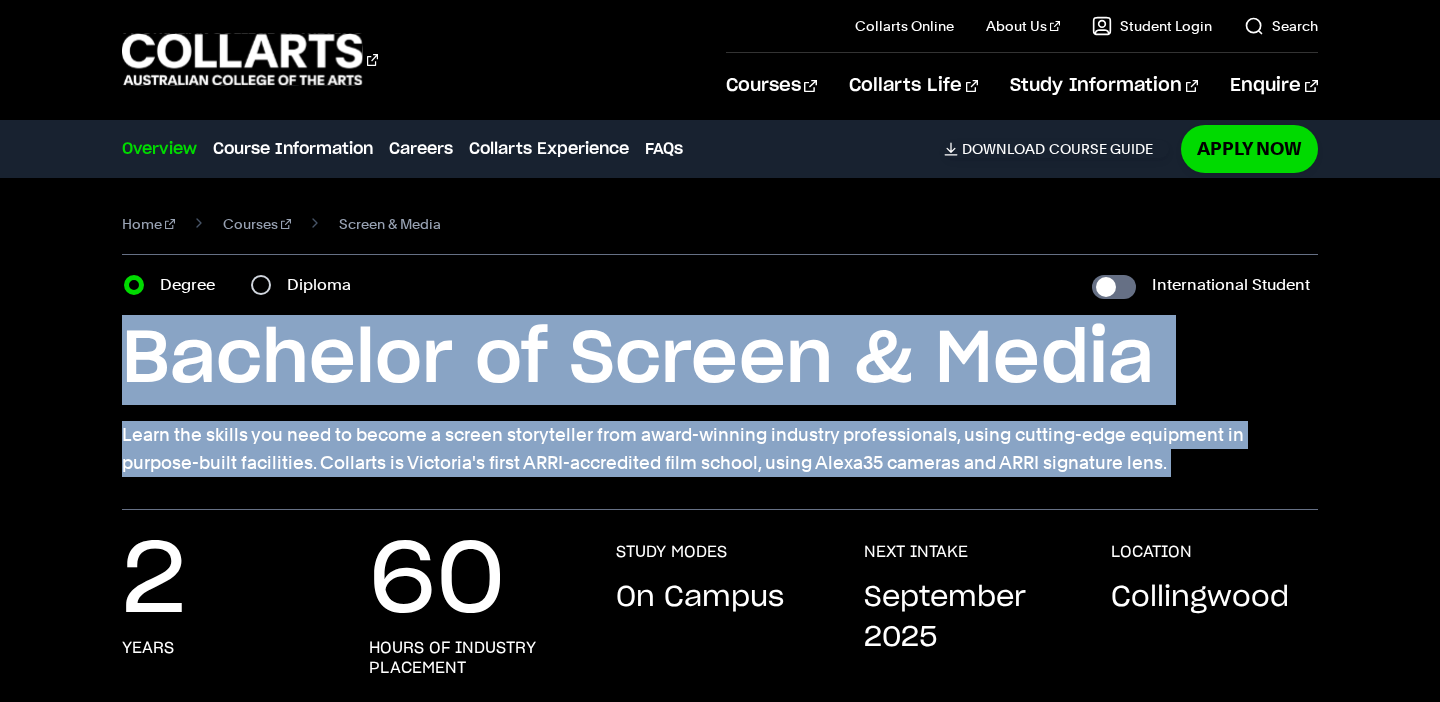 drag, startPoint x: 103, startPoint y: 338, endPoint x: 298, endPoint y: 526, distance: 270.86713 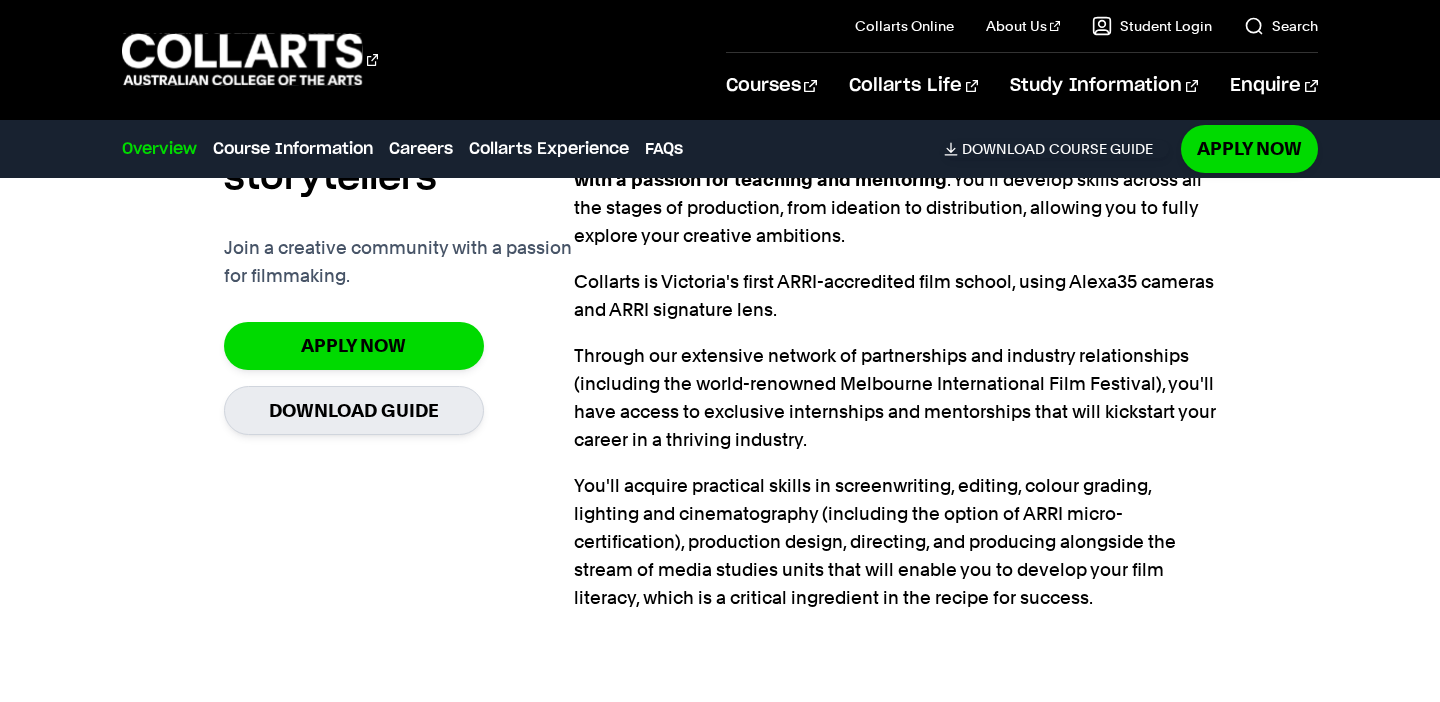 scroll, scrollTop: 1365, scrollLeft: 0, axis: vertical 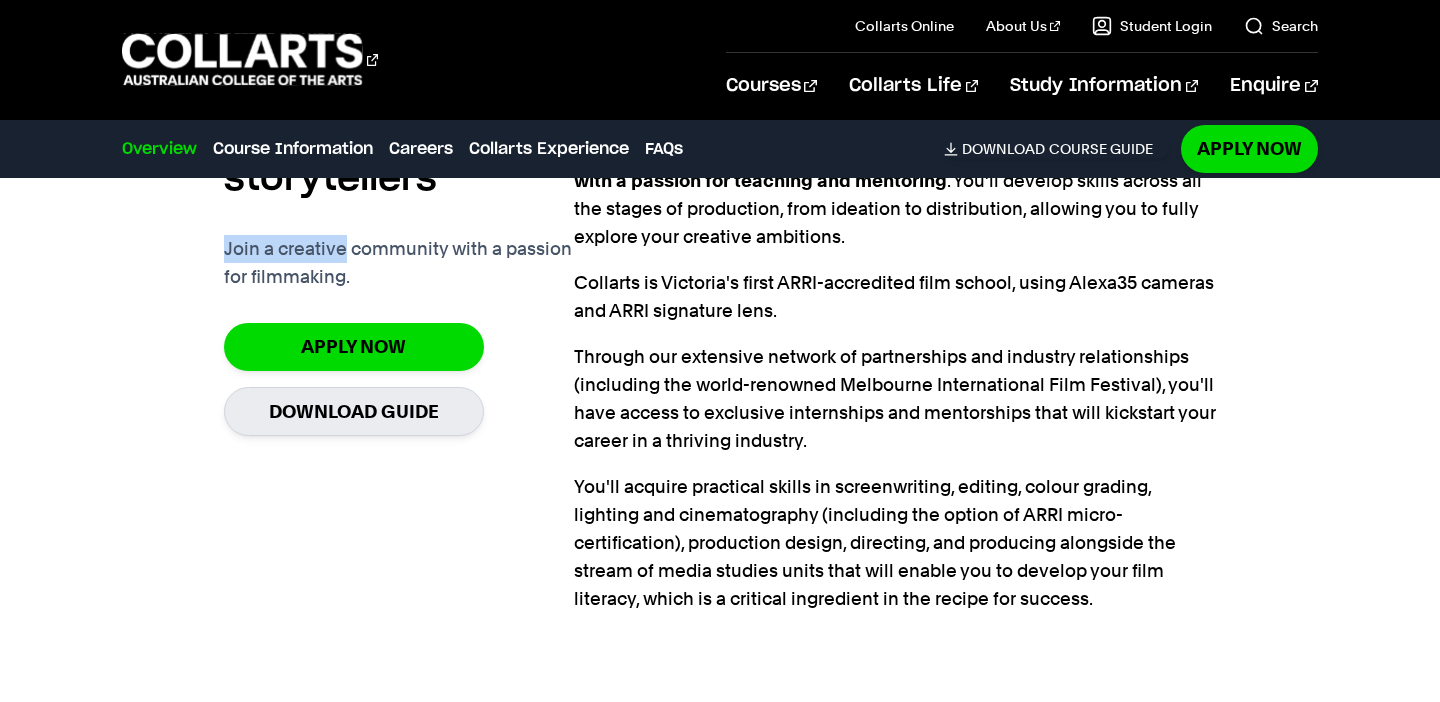 drag, startPoint x: 218, startPoint y: 227, endPoint x: 351, endPoint y: 261, distance: 137.2771 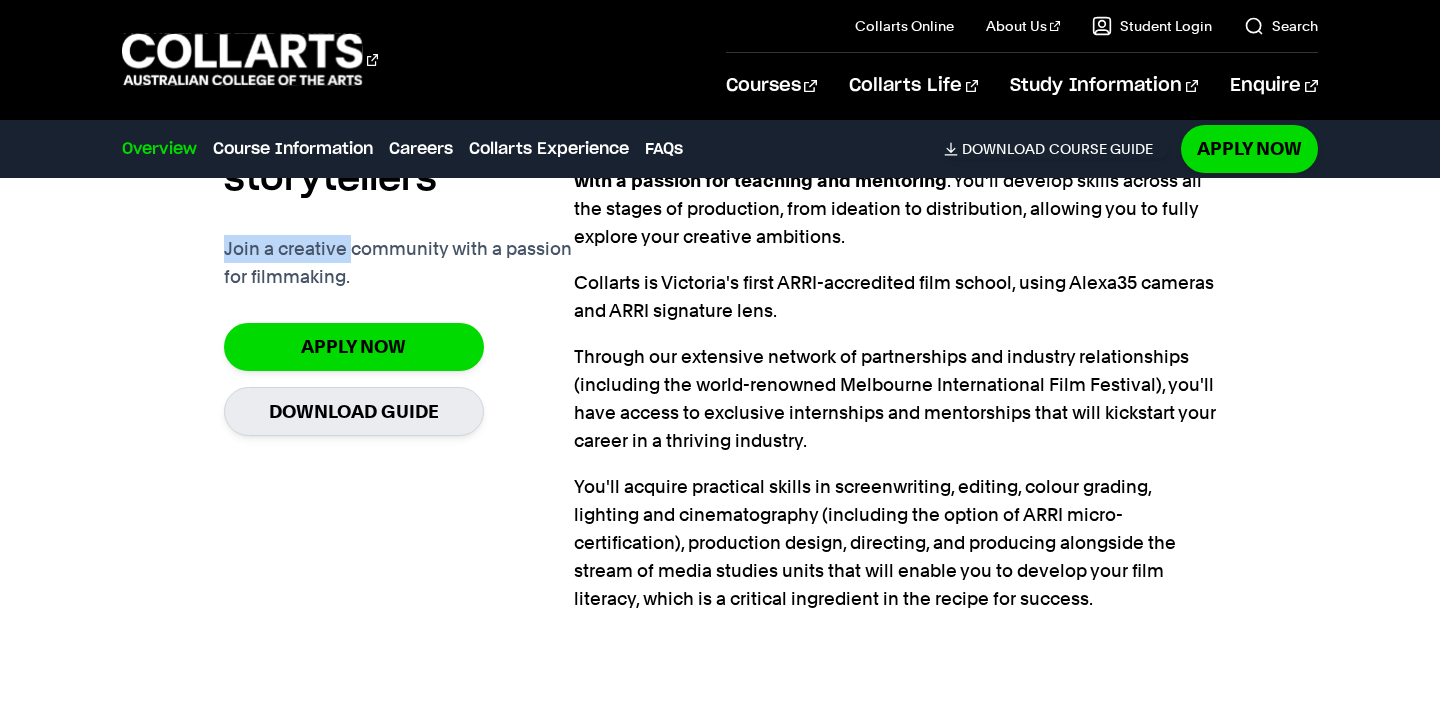 click on "Join a creative community with a passion for filmmaking." at bounding box center [399, 263] 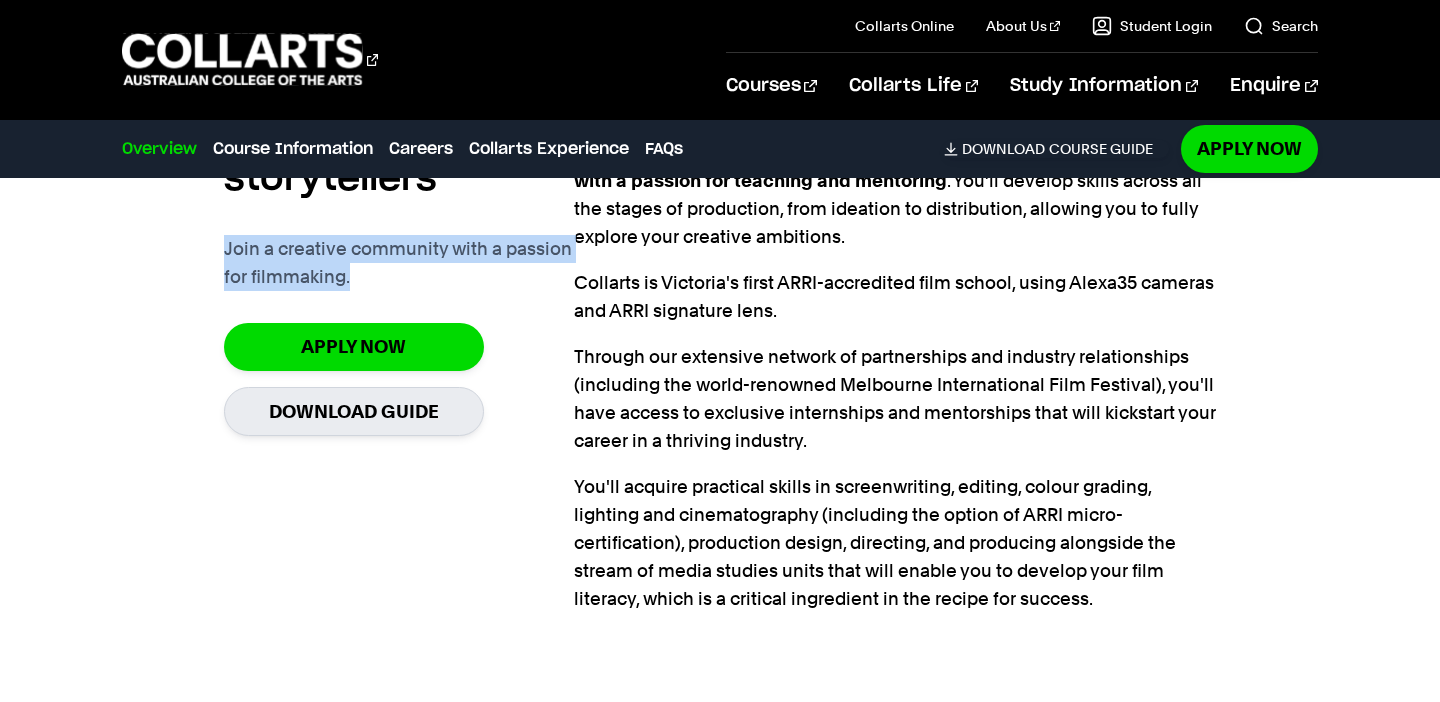 drag, startPoint x: 351, startPoint y: 268, endPoint x: 342, endPoint y: 219, distance: 49.819675 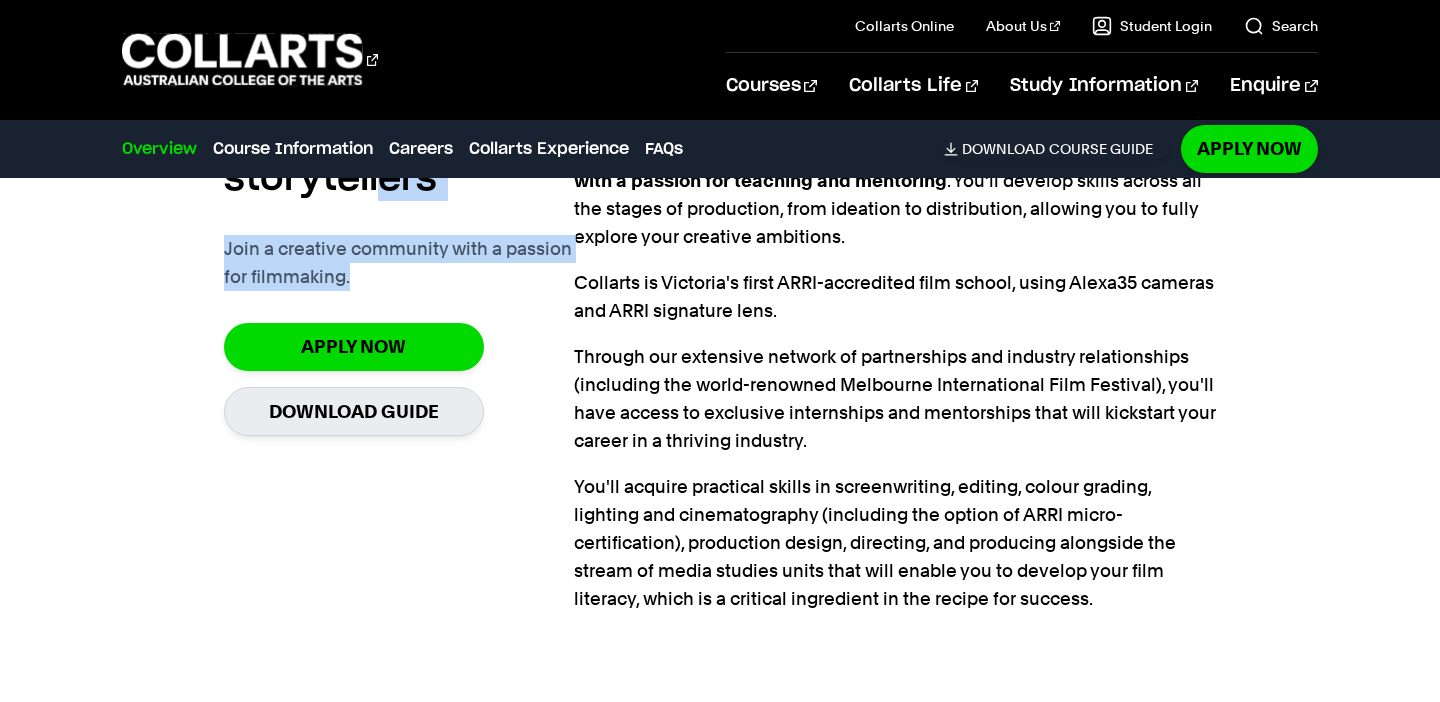 click on "Calling all storytellers" at bounding box center (399, 157) 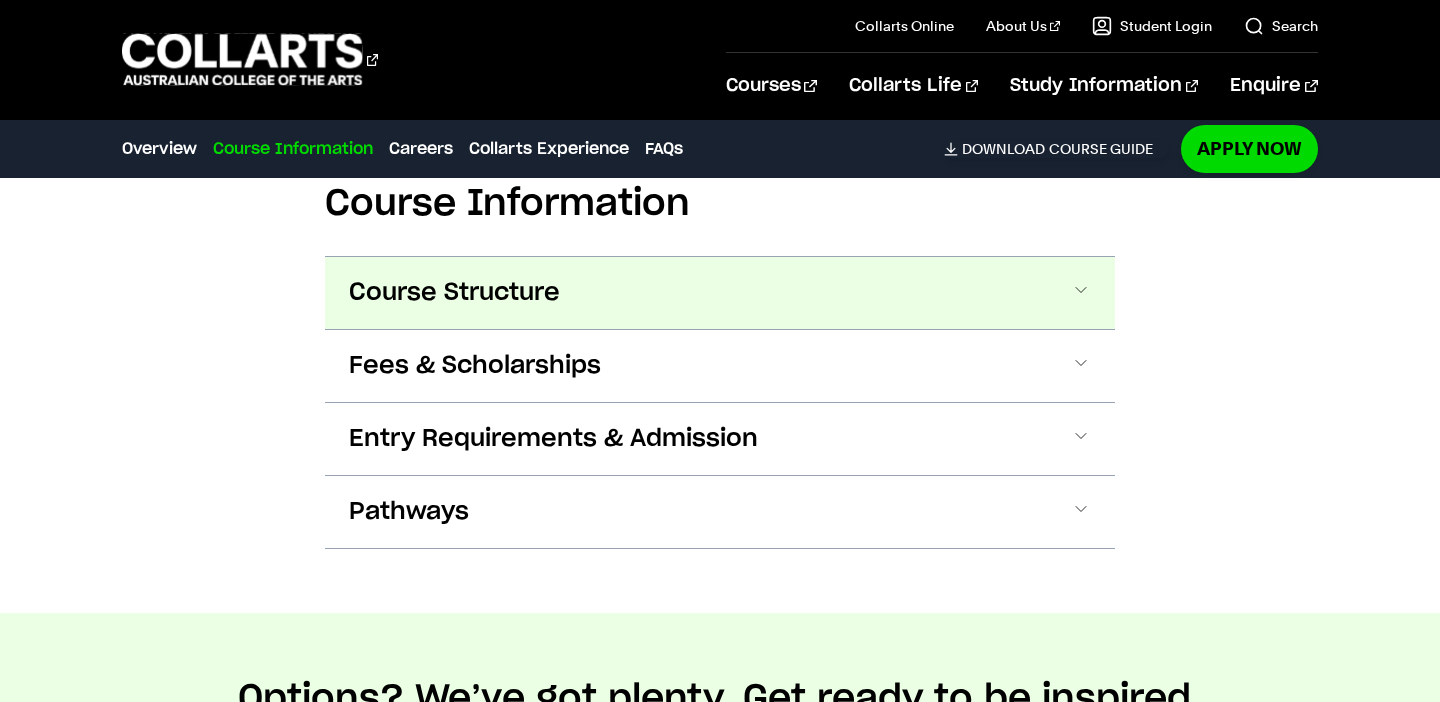 click on "Course Structure" at bounding box center [454, 293] 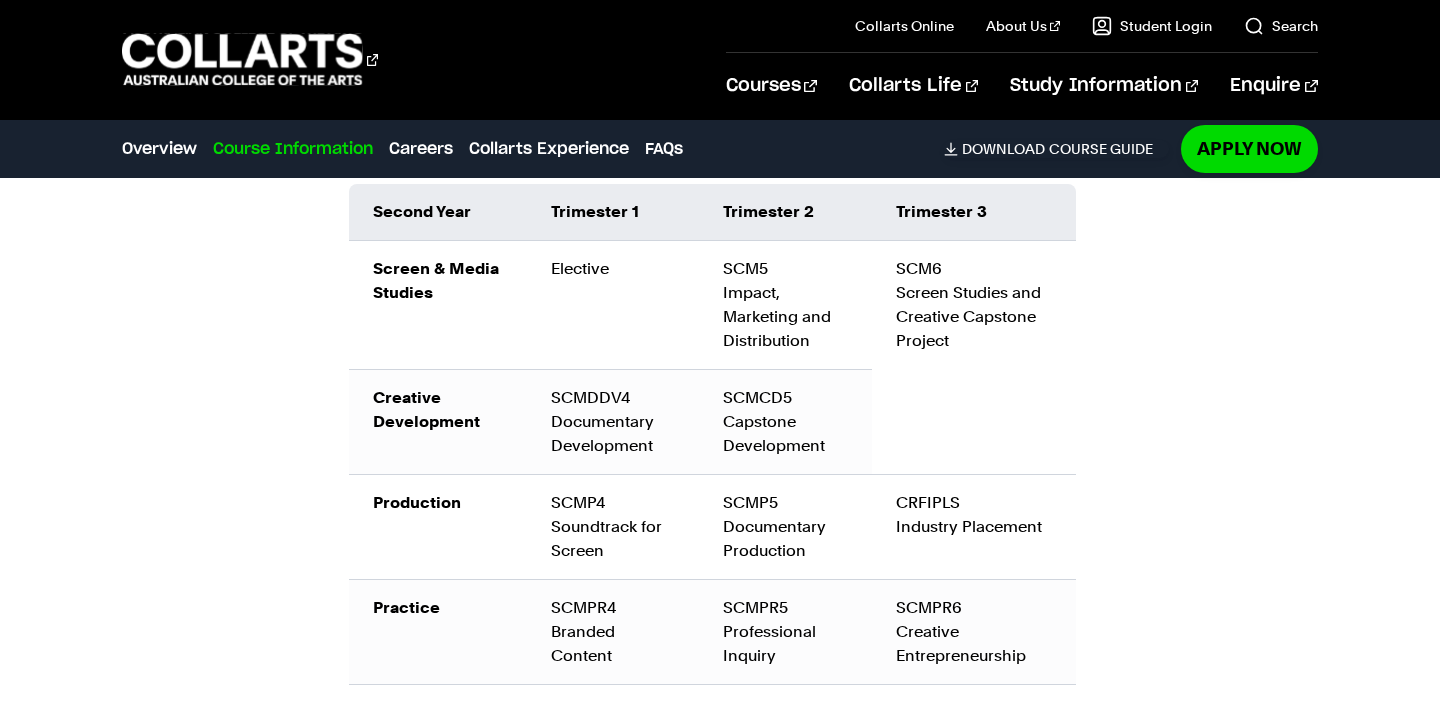 scroll, scrollTop: 0, scrollLeft: 0, axis: both 